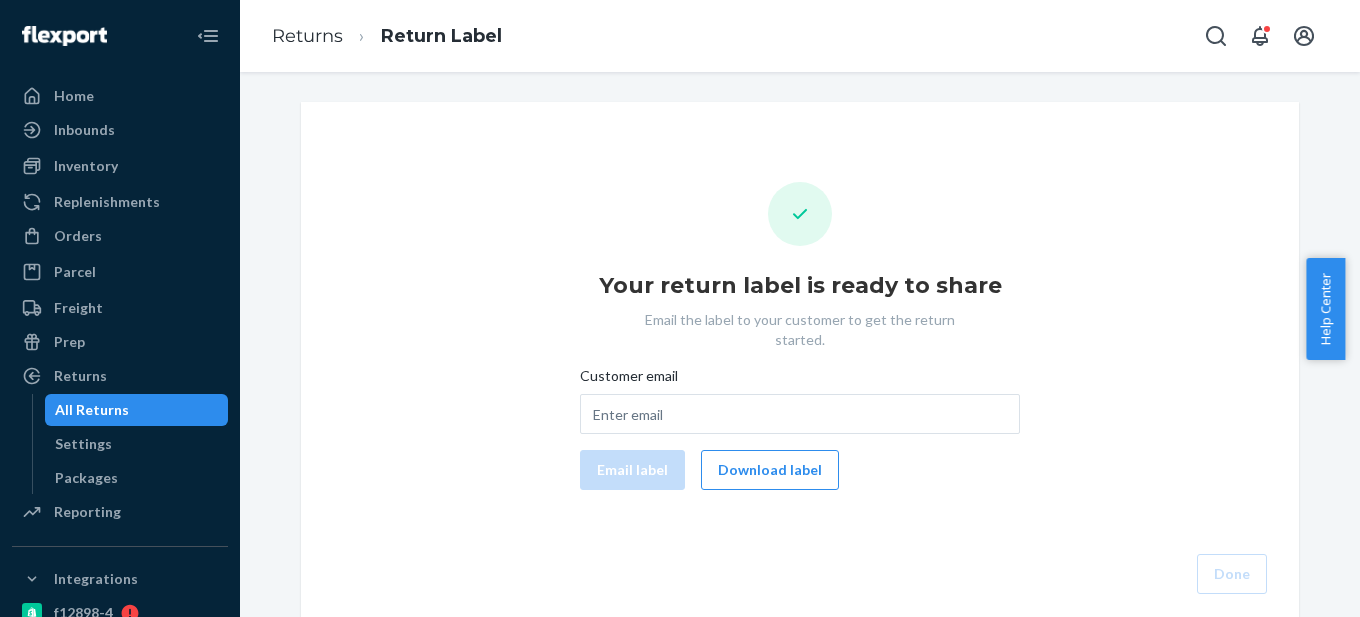 scroll, scrollTop: 0, scrollLeft: 0, axis: both 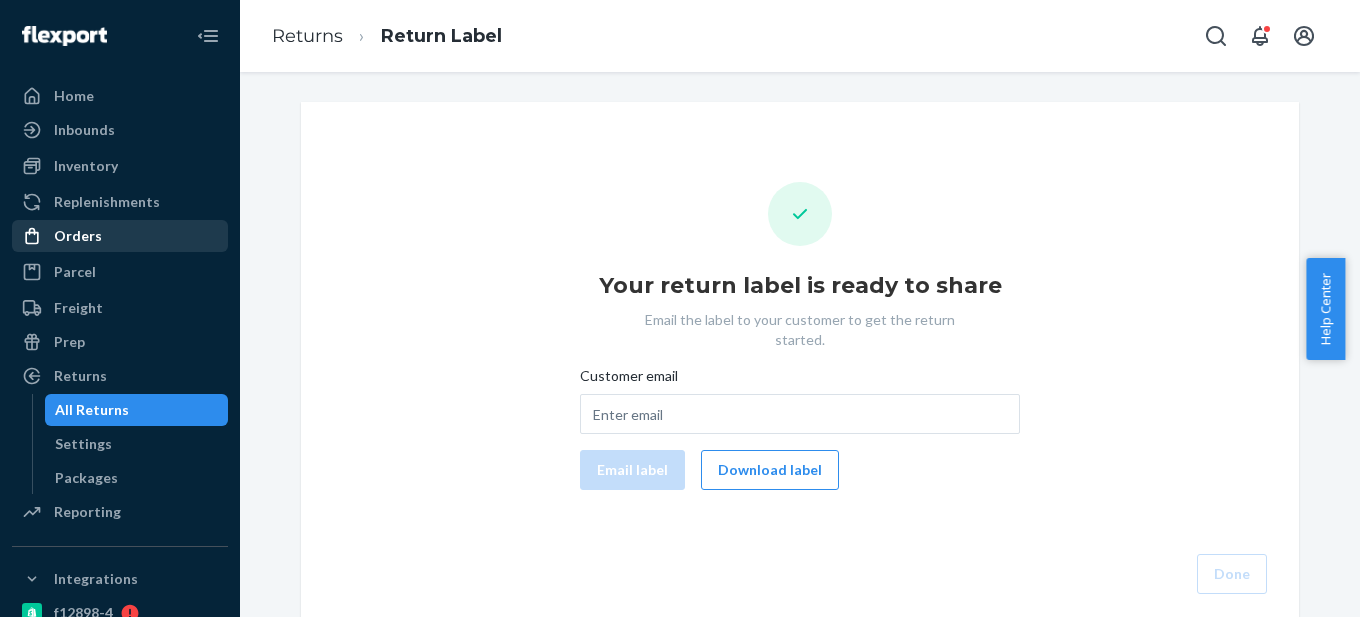 click on "Orders" at bounding box center (78, 236) 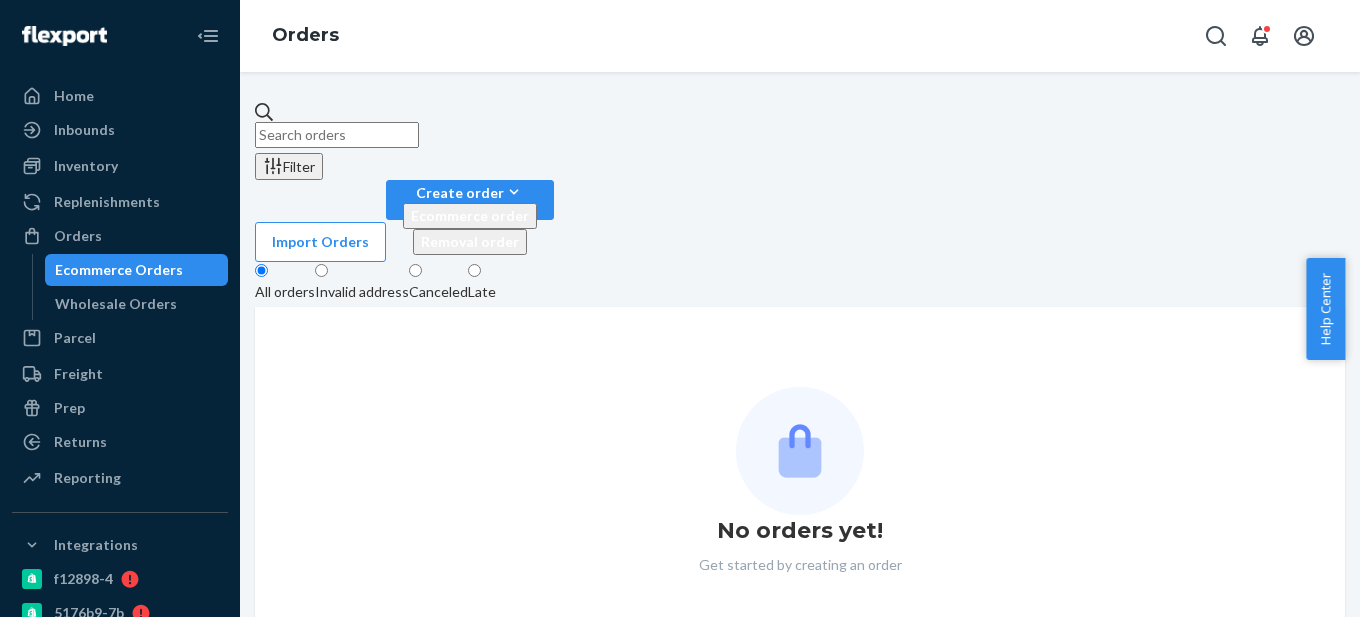 click at bounding box center [337, 135] 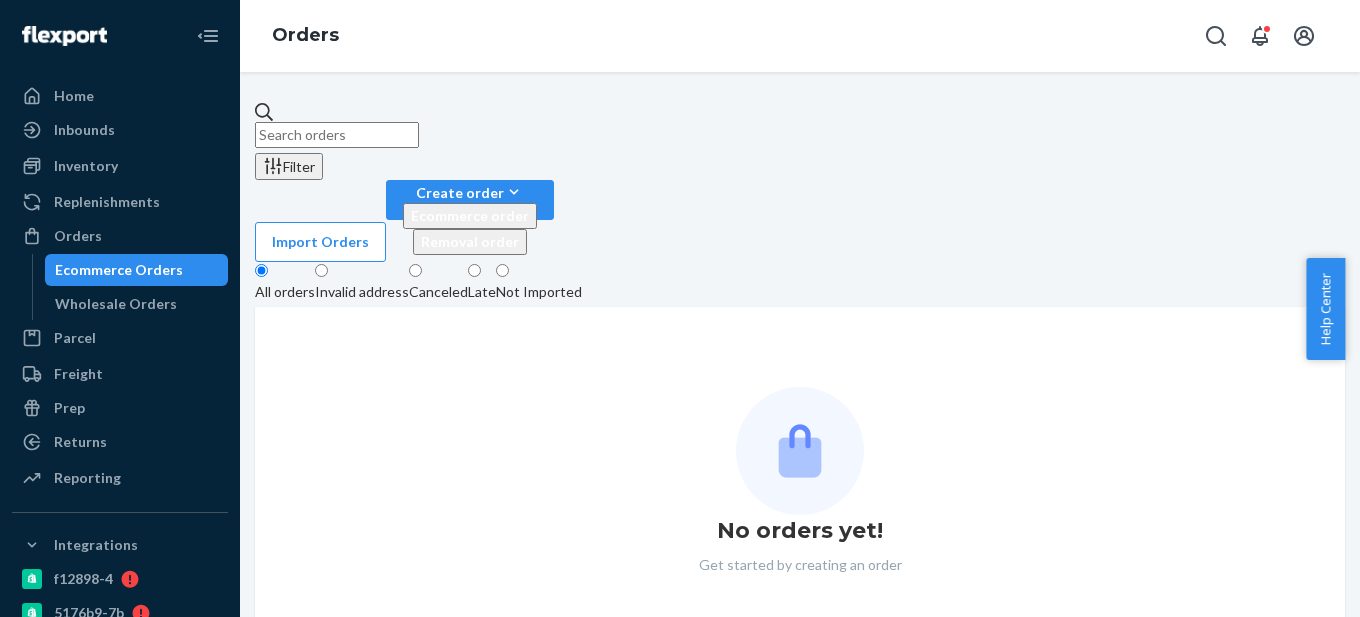 paste on "2211434" 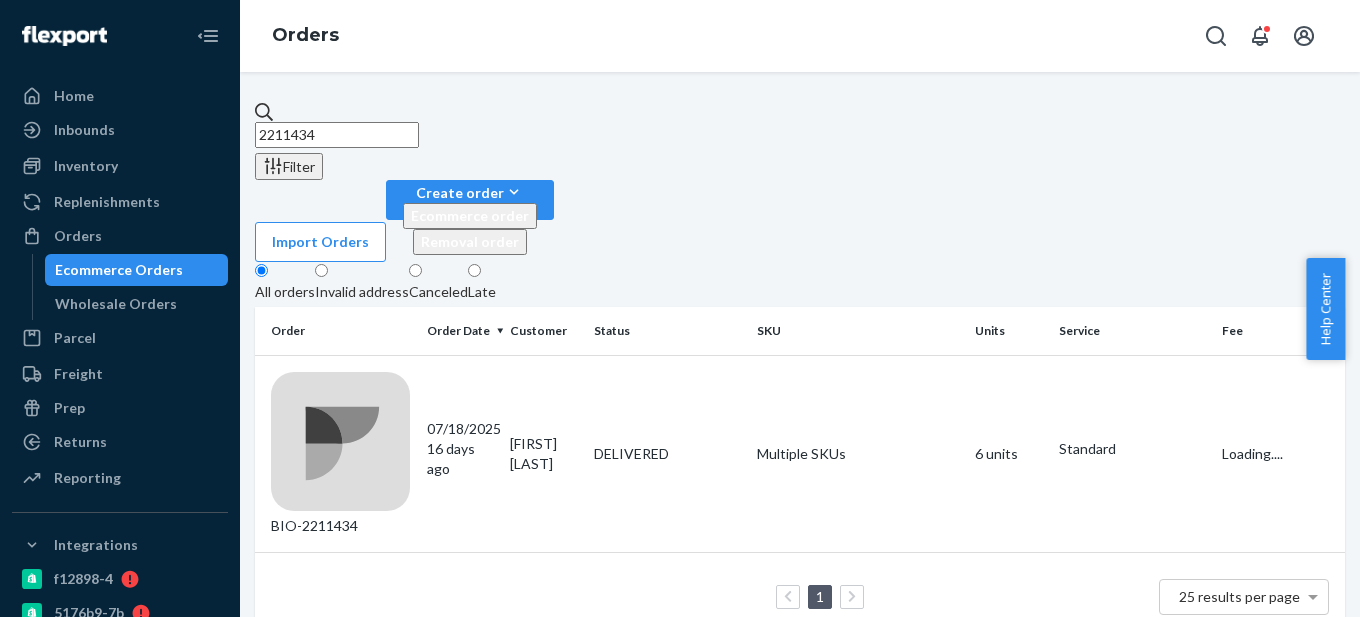 click on "2211434" at bounding box center (337, 135) 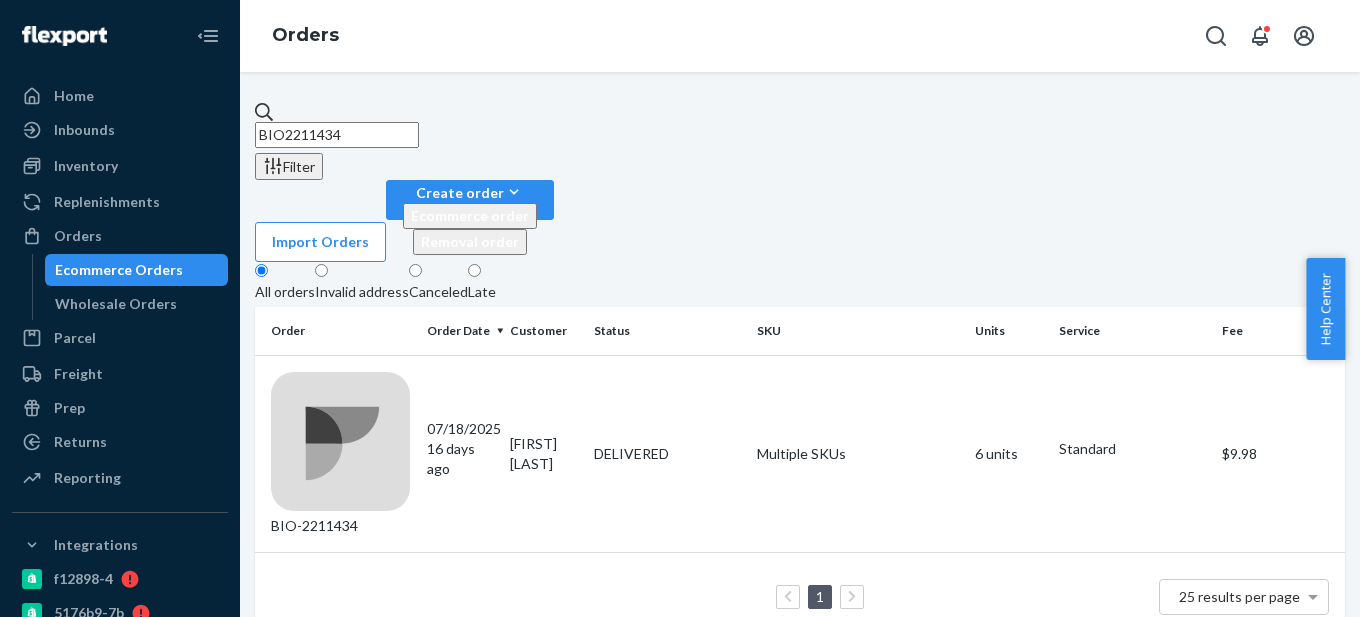 type on "BIO-2211434" 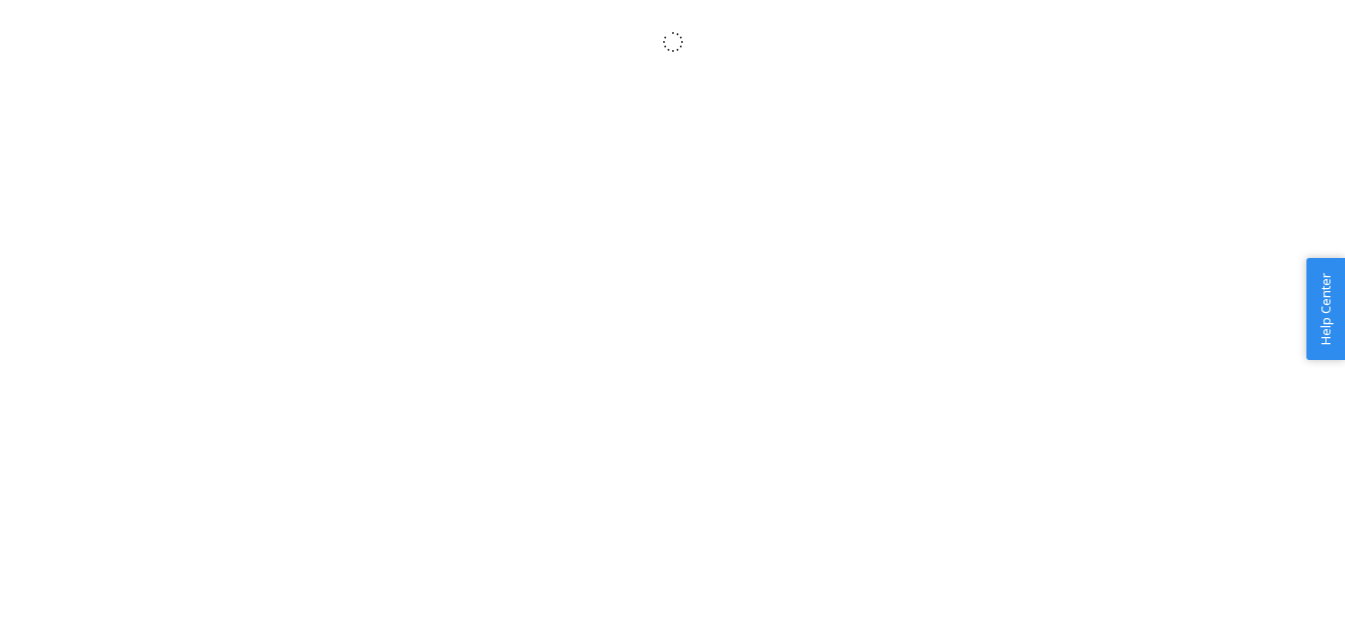scroll, scrollTop: 0, scrollLeft: 0, axis: both 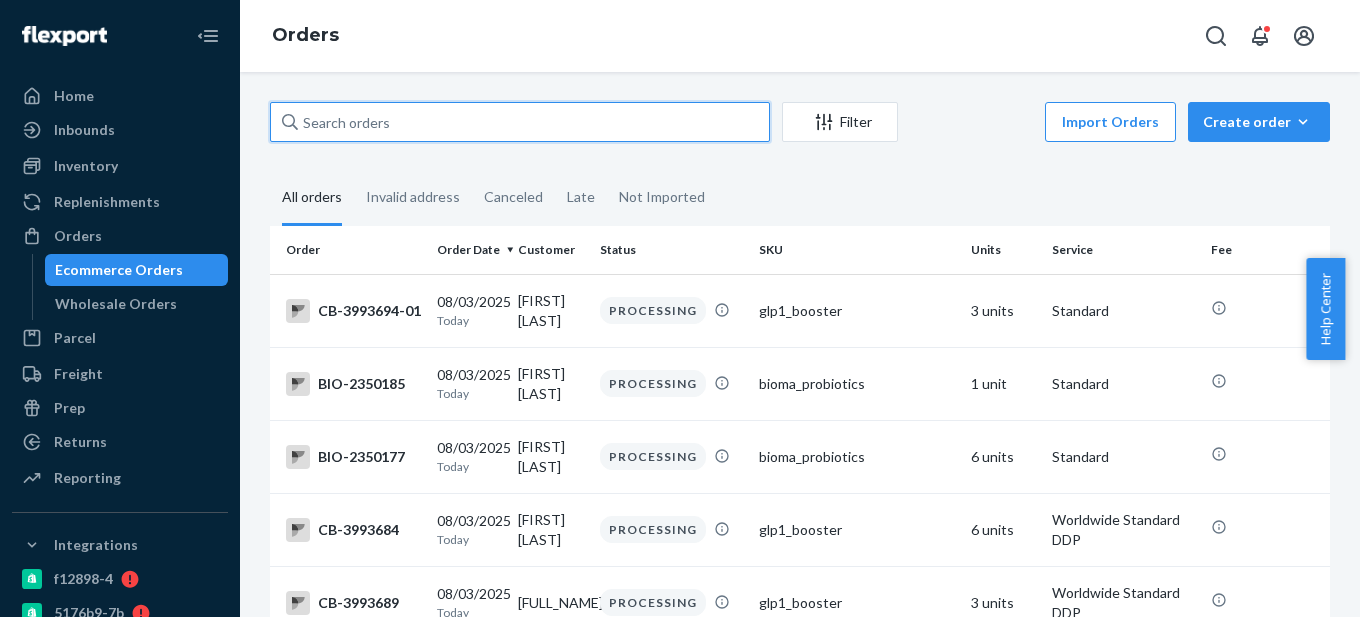 click at bounding box center (520, 122) 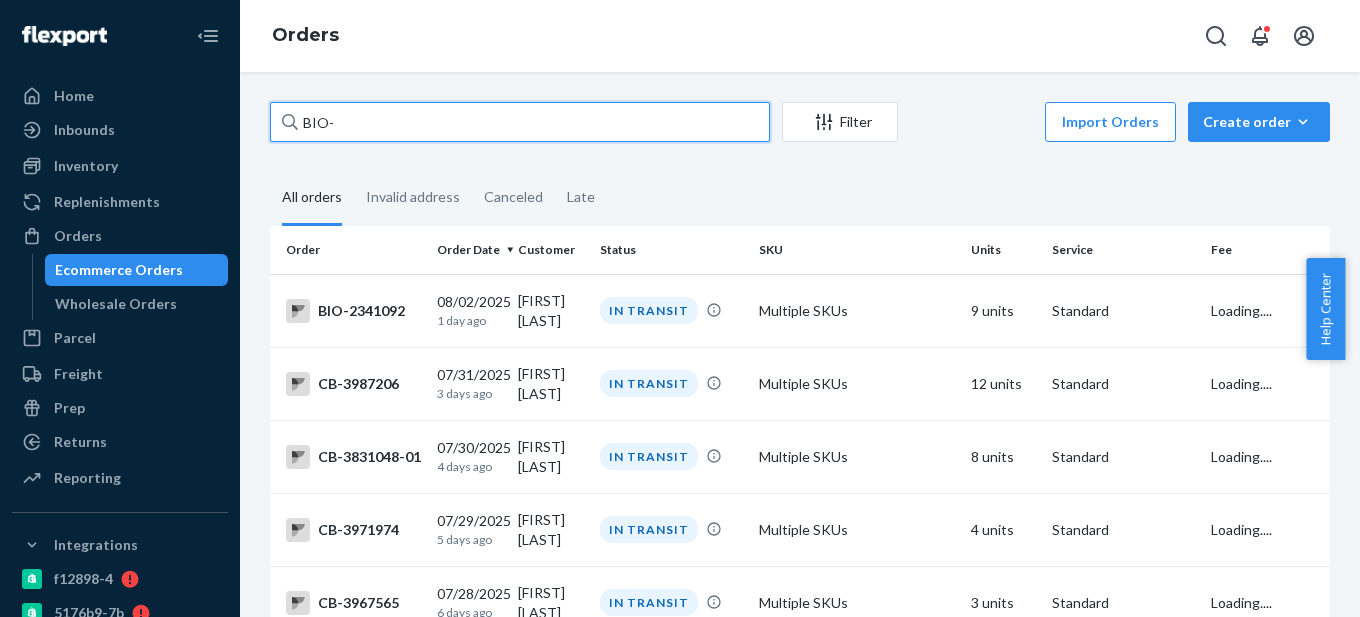 paste on "2211434" 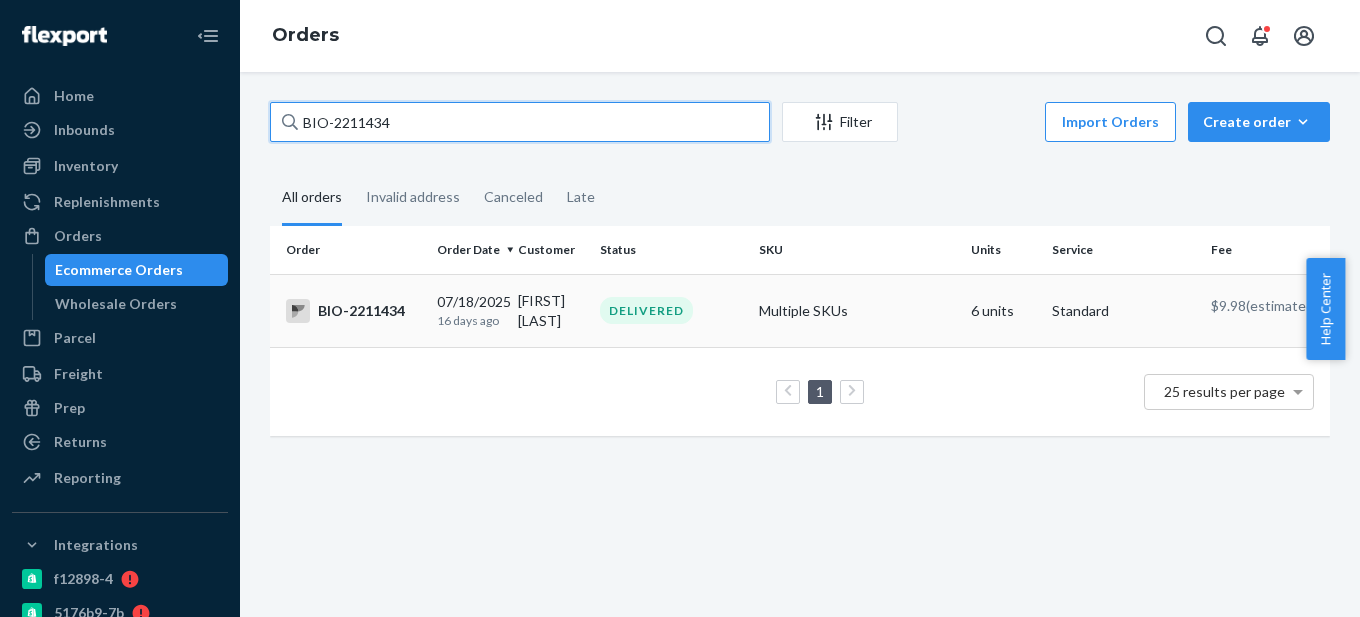 type on "BIO-2211434" 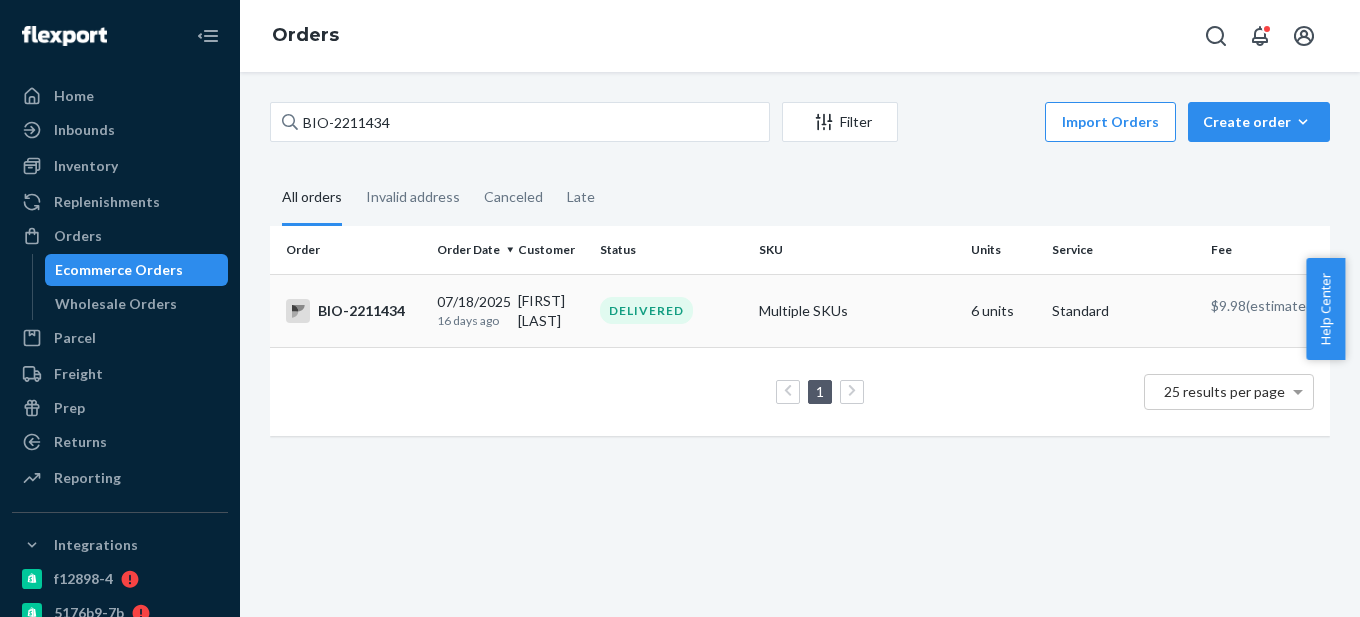 click on "BIO-2211434" at bounding box center [353, 311] 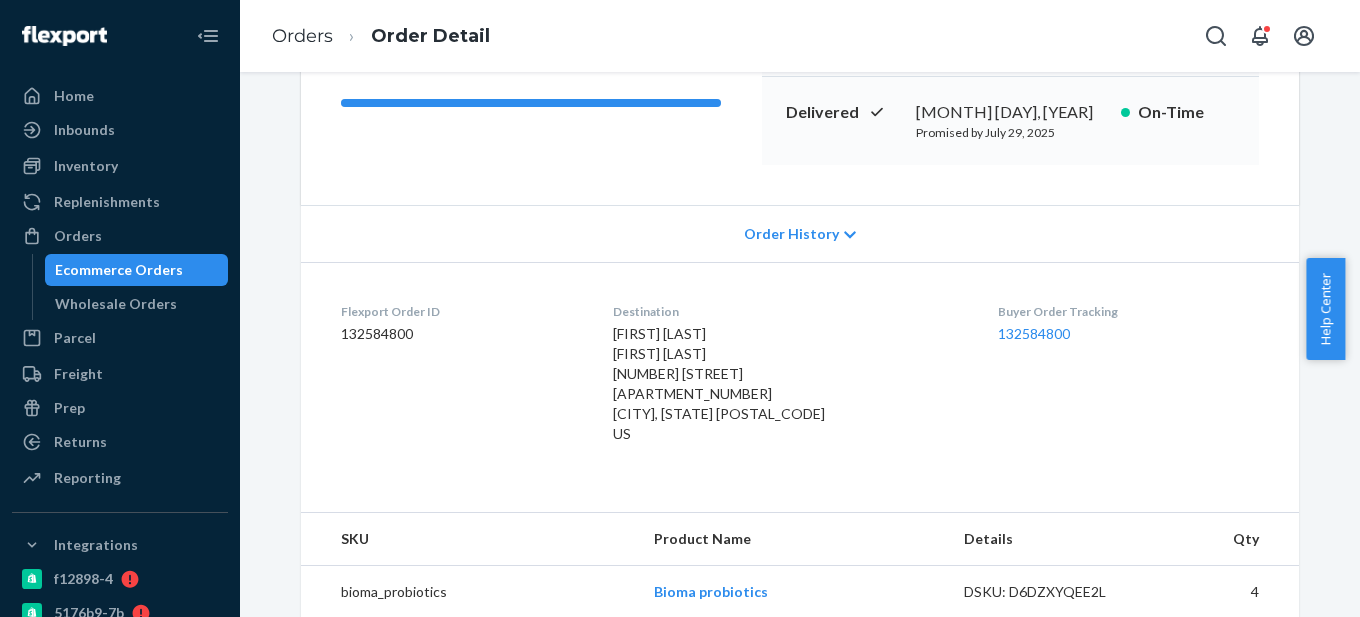 scroll, scrollTop: 197, scrollLeft: 0, axis: vertical 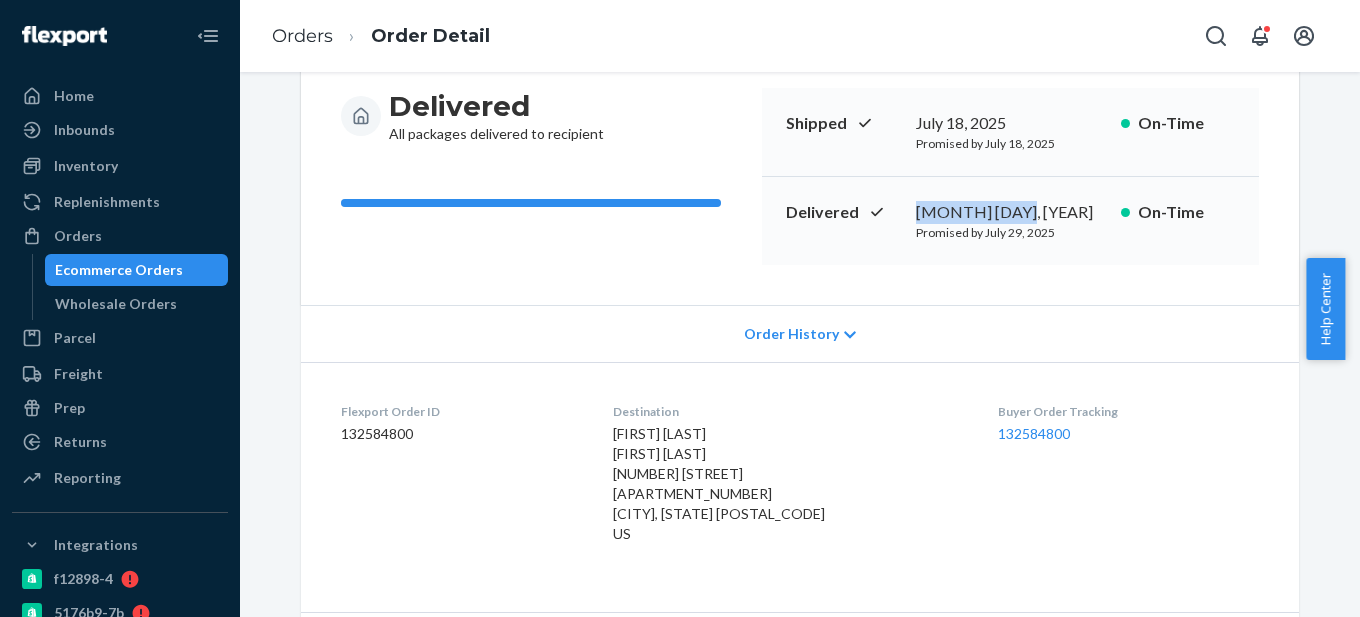 drag, startPoint x: 911, startPoint y: 207, endPoint x: 1012, endPoint y: 205, distance: 101.0198 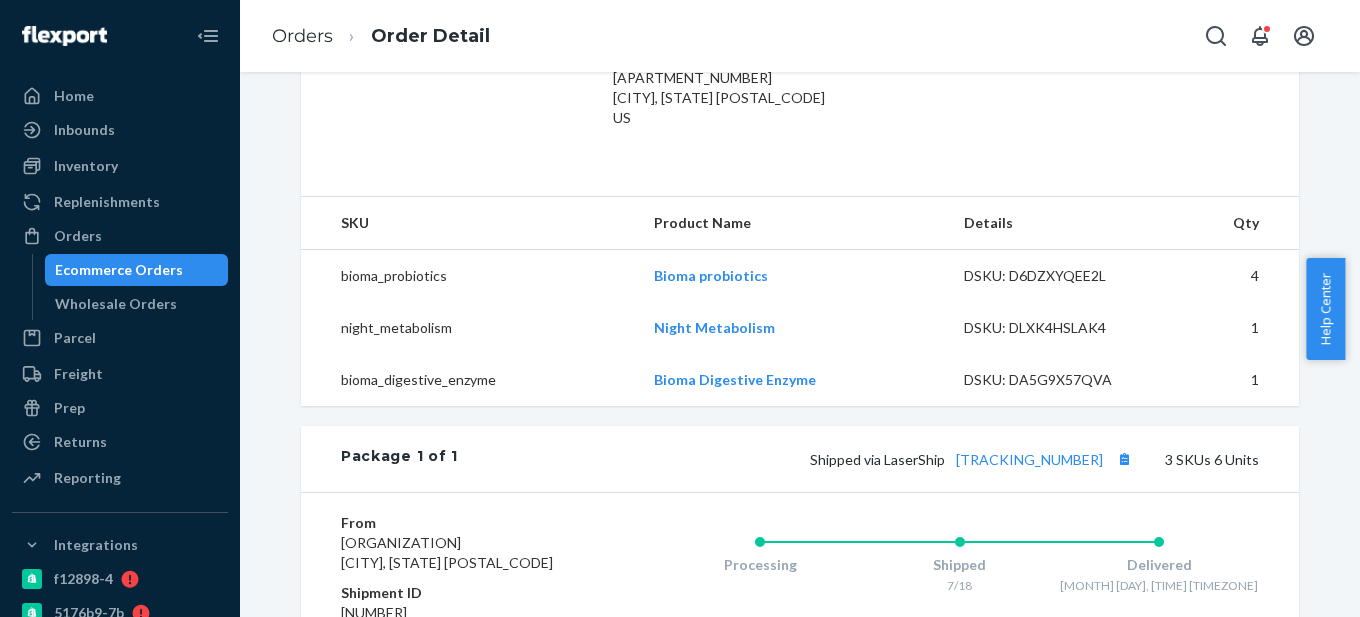 scroll, scrollTop: 697, scrollLeft: 0, axis: vertical 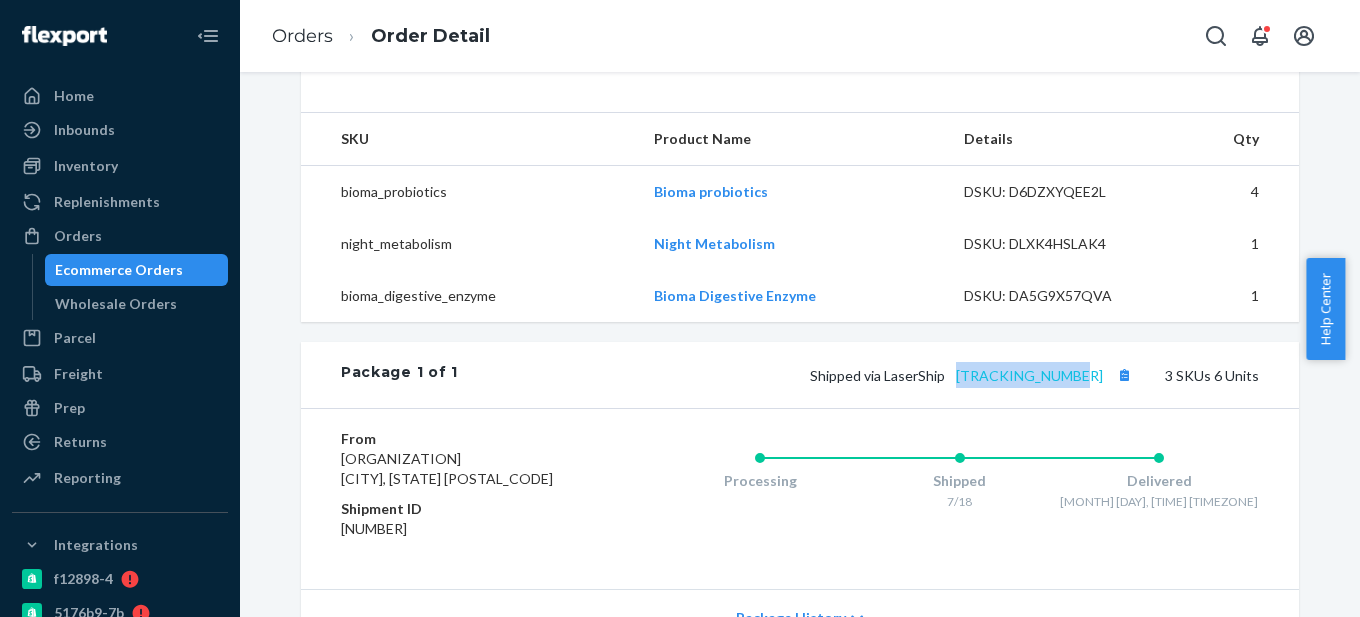 drag, startPoint x: 1103, startPoint y: 375, endPoint x: 972, endPoint y: 378, distance: 131.03435 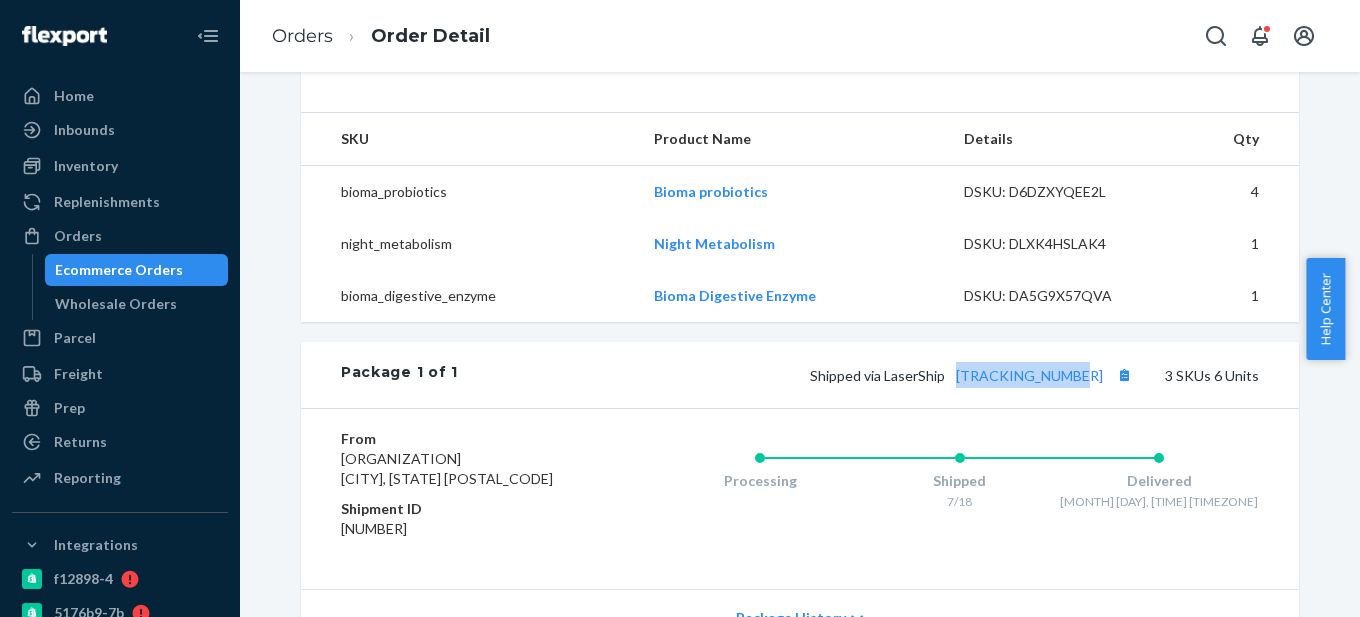 copy on "[TRACKING_NUMBER]" 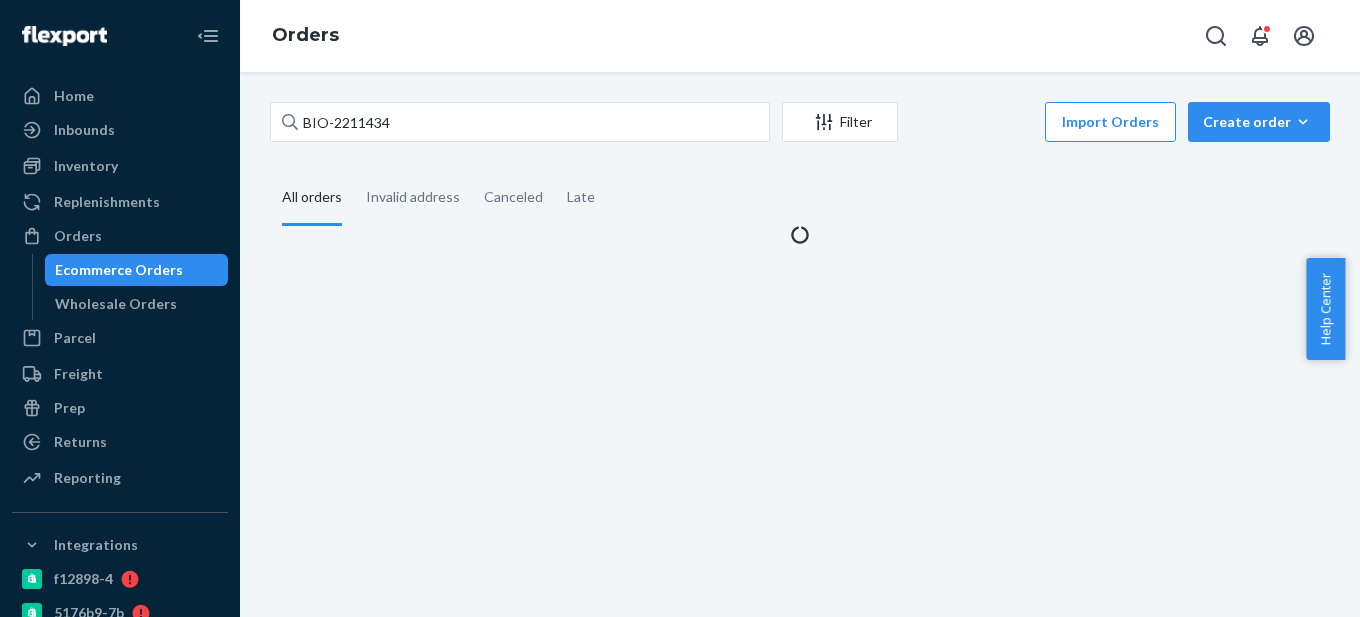 scroll, scrollTop: 0, scrollLeft: 0, axis: both 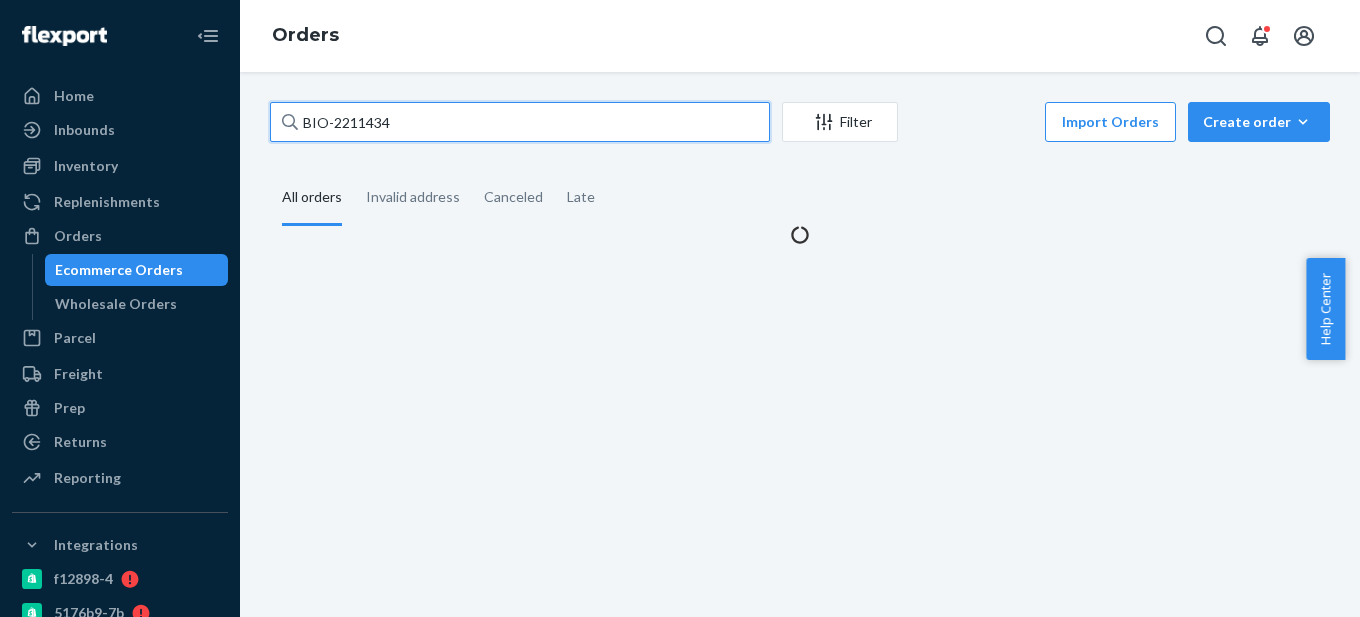 drag, startPoint x: 333, startPoint y: 123, endPoint x: 525, endPoint y: 125, distance: 192.01042 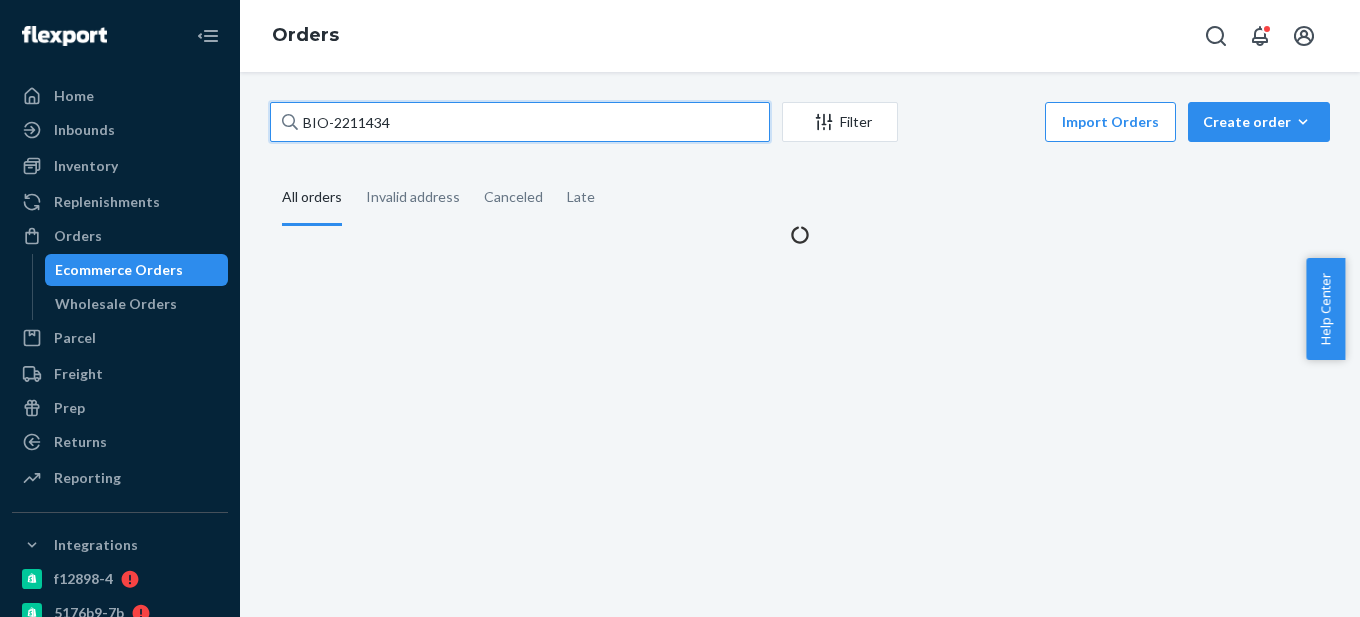 click on "BIO-2211434" at bounding box center [520, 122] 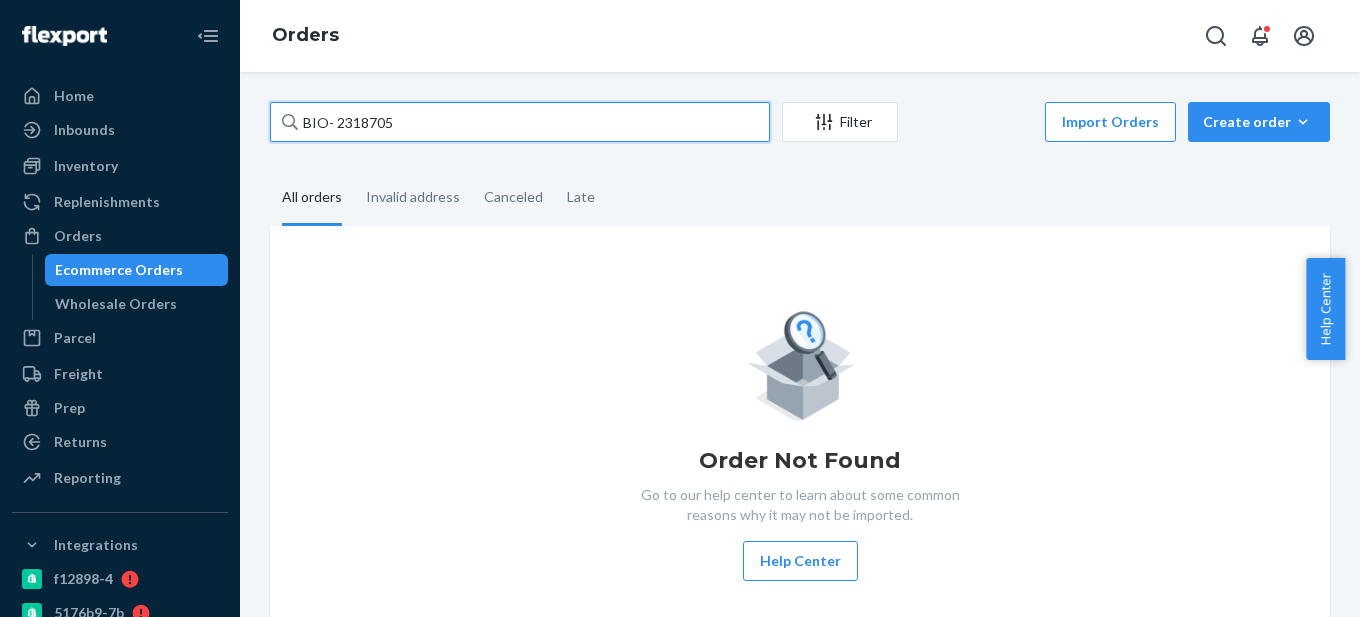 click on "BIO- 2318705" at bounding box center (520, 122) 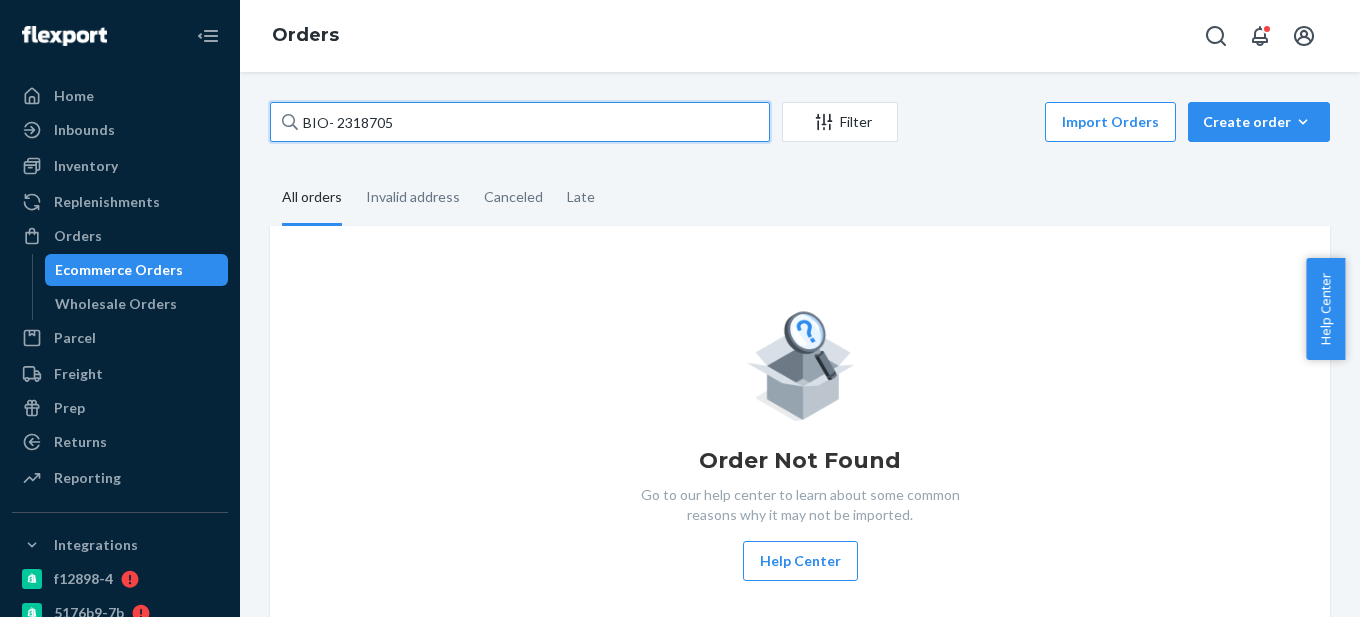click on "BIO- 2318705" at bounding box center [520, 122] 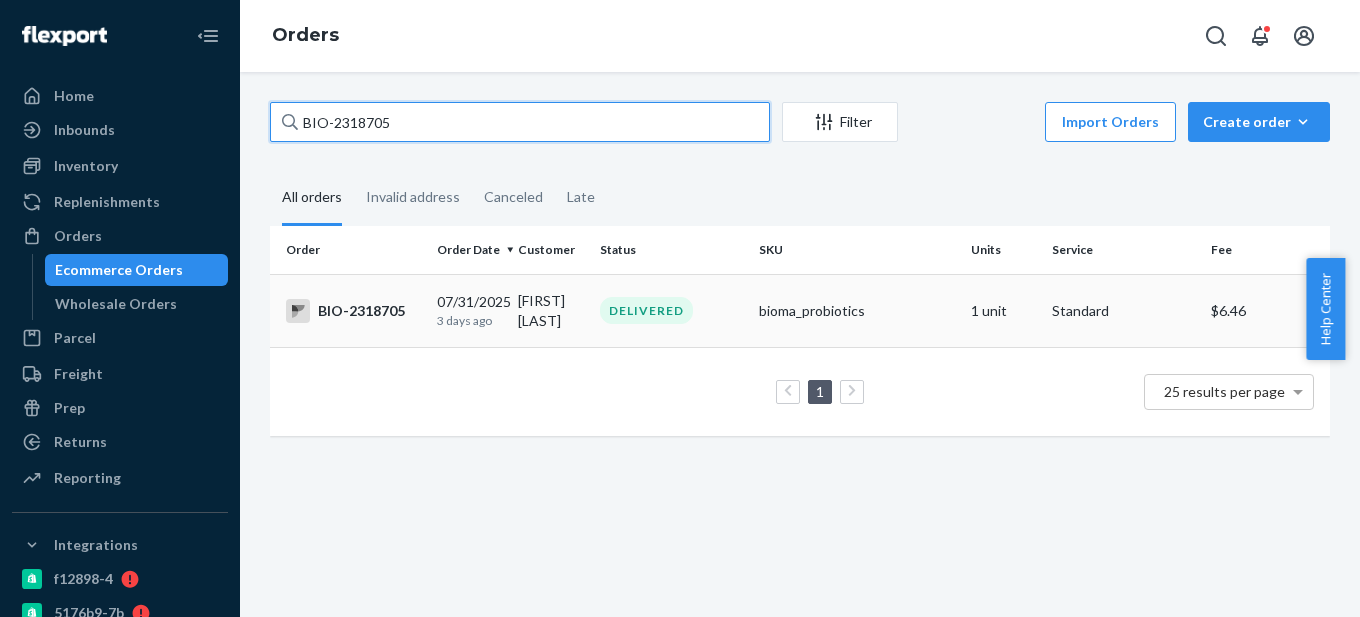 type on "BIO-2318705" 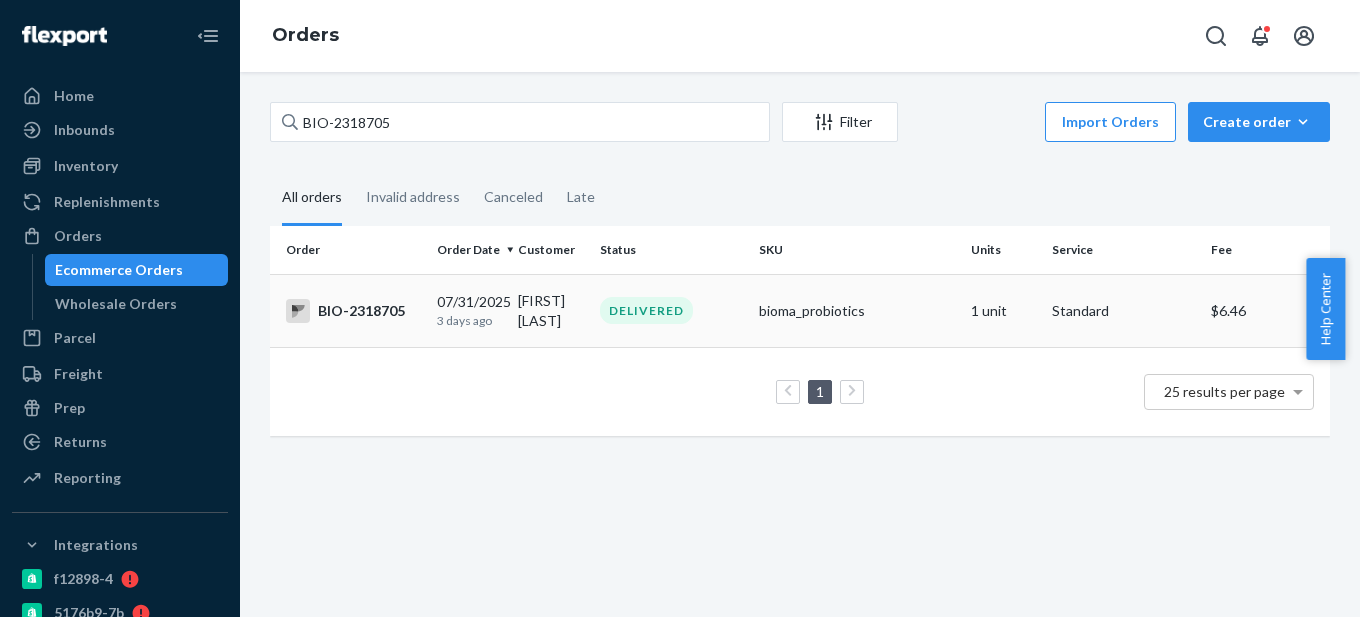 click on "BIO-2318705" at bounding box center [353, 311] 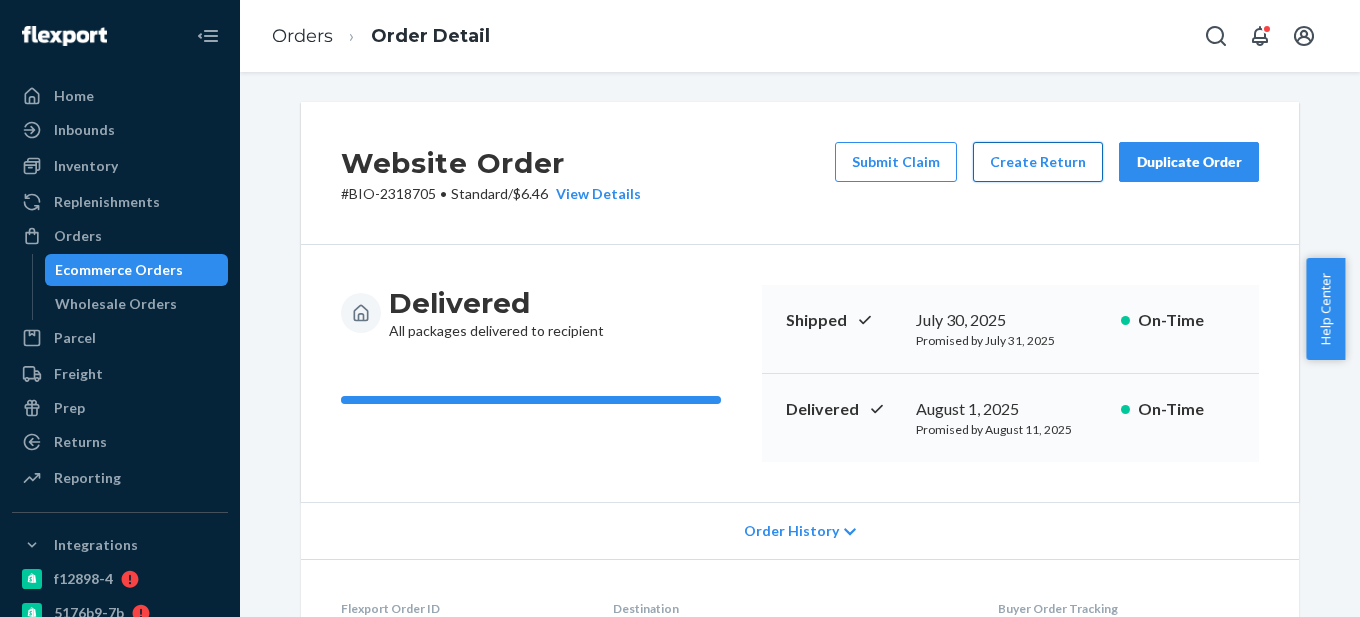 click on "Create Return" at bounding box center [1038, 162] 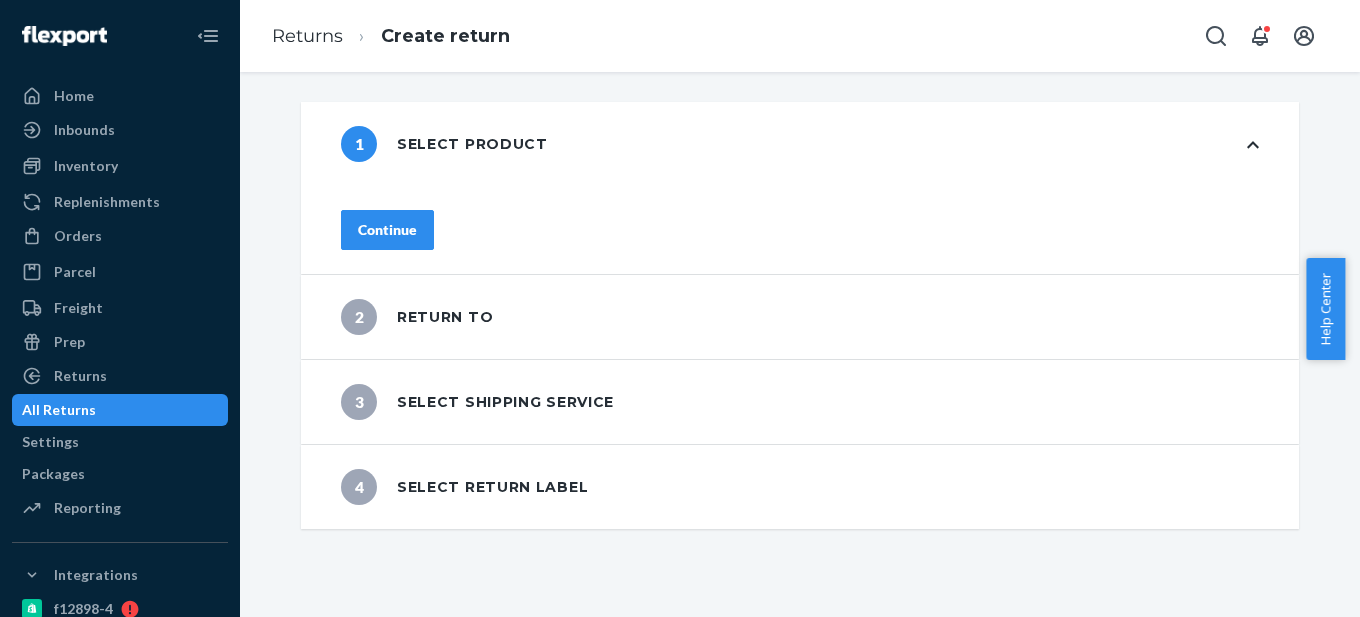 click on "Continue" at bounding box center [387, 230] 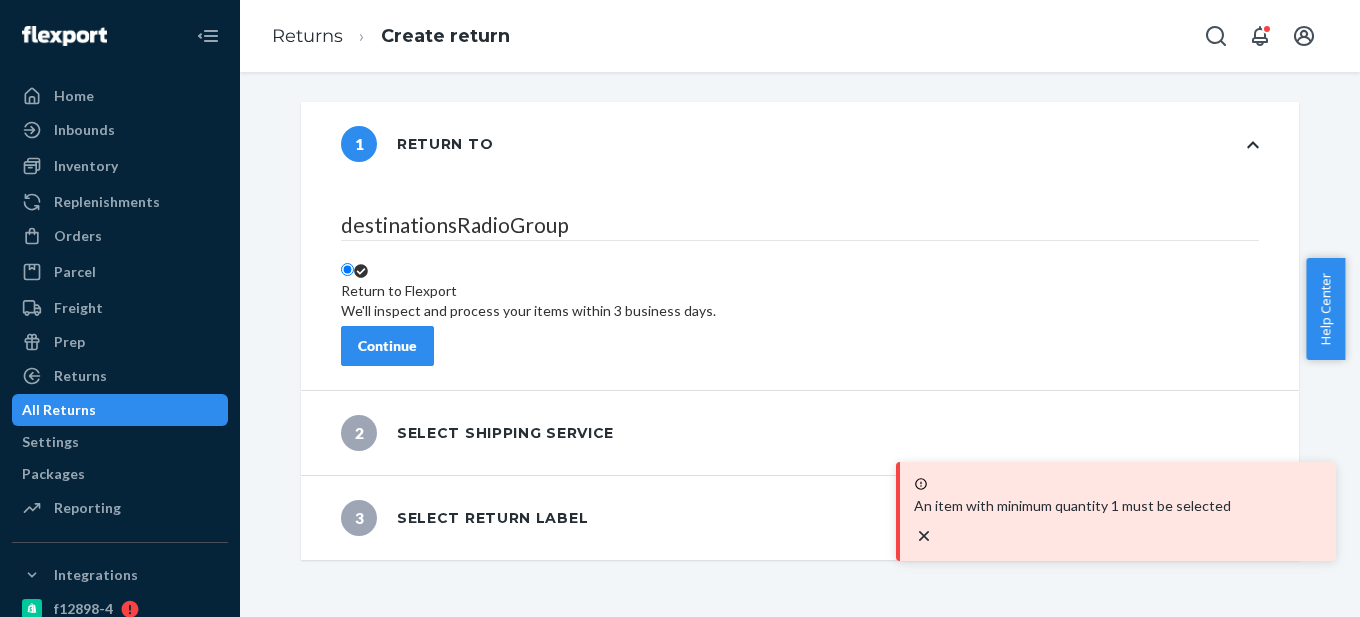 click 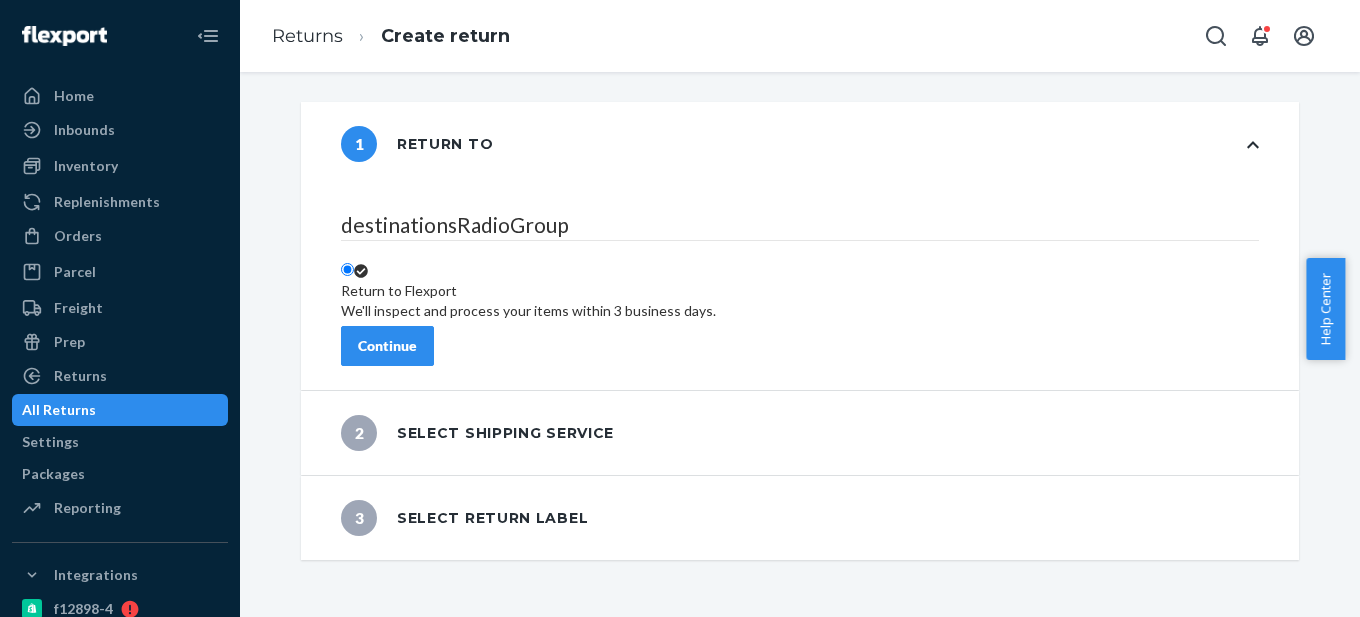 click on "1 Return to" at bounding box center [800, 144] 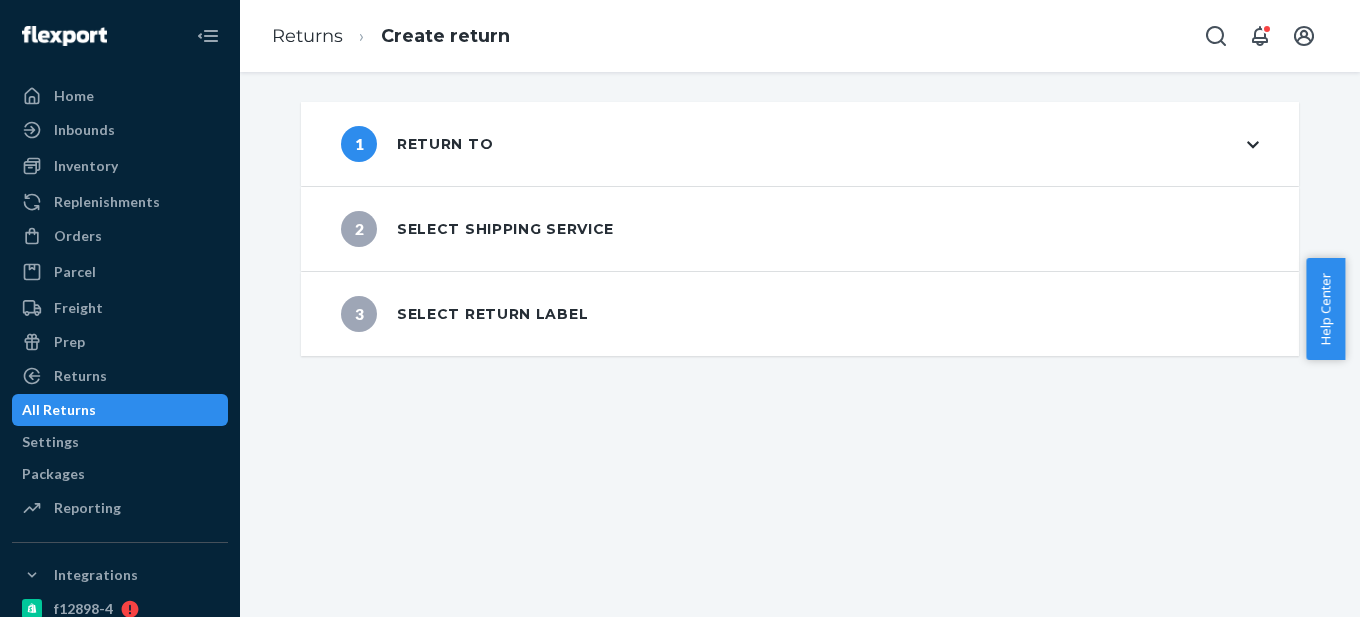 click on "1 Return to" at bounding box center (417, 144) 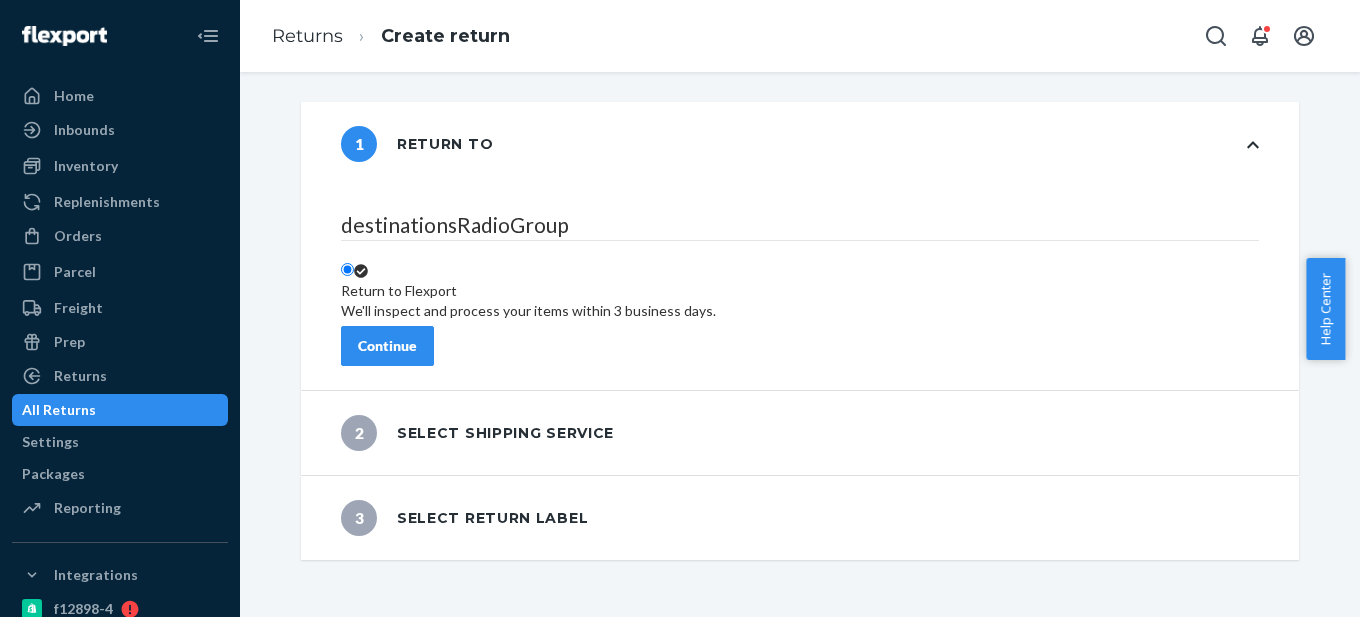 click on "Continue" at bounding box center [387, 346] 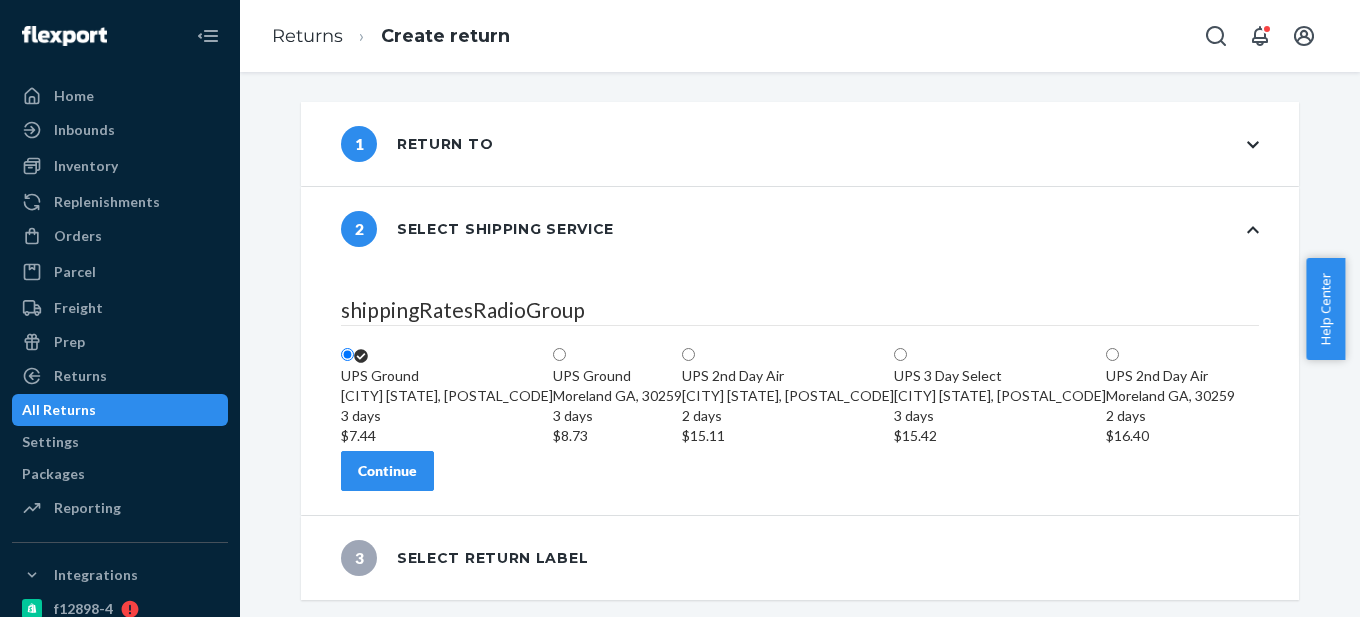 scroll, scrollTop: 99, scrollLeft: 0, axis: vertical 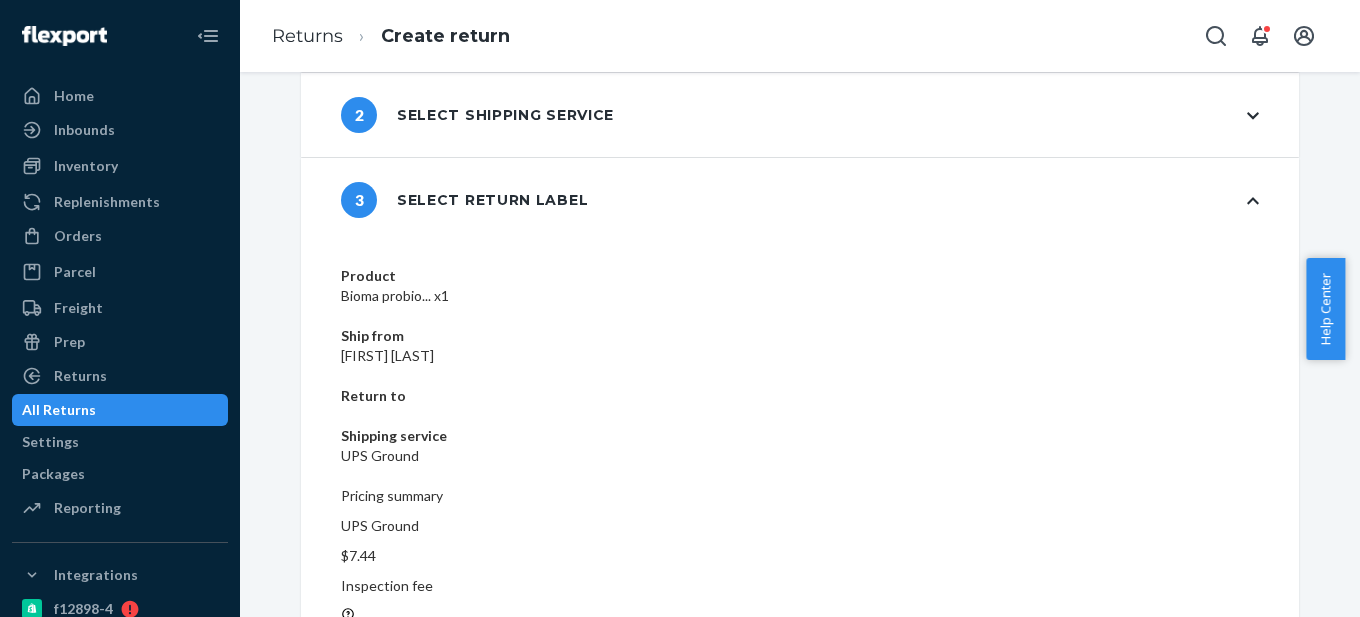 click on "Create return label" at bounding box center (420, 797) 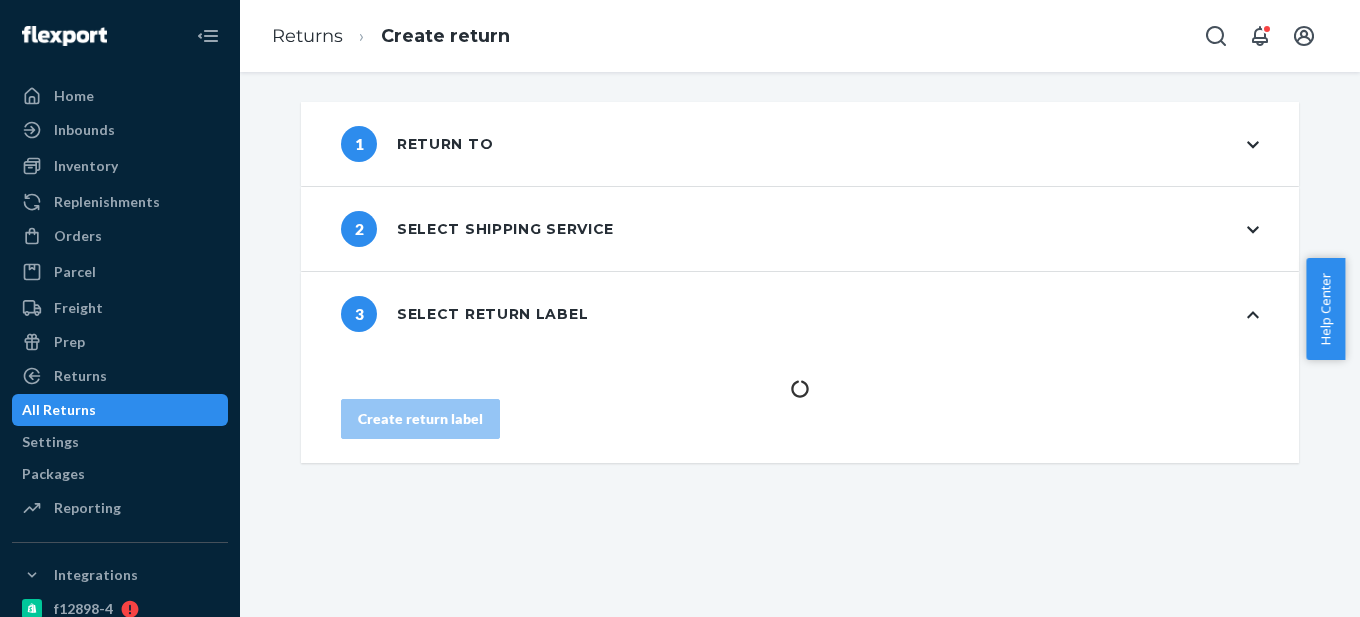 scroll, scrollTop: 0, scrollLeft: 0, axis: both 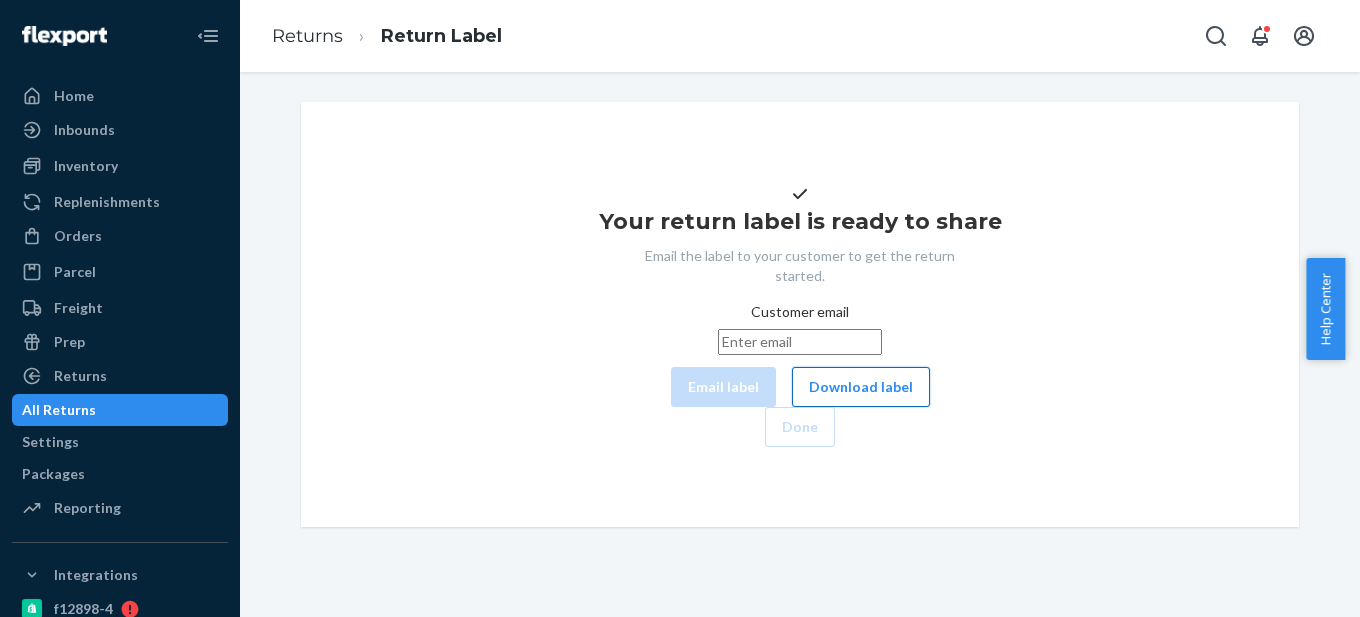click on "Download label" at bounding box center [861, 387] 